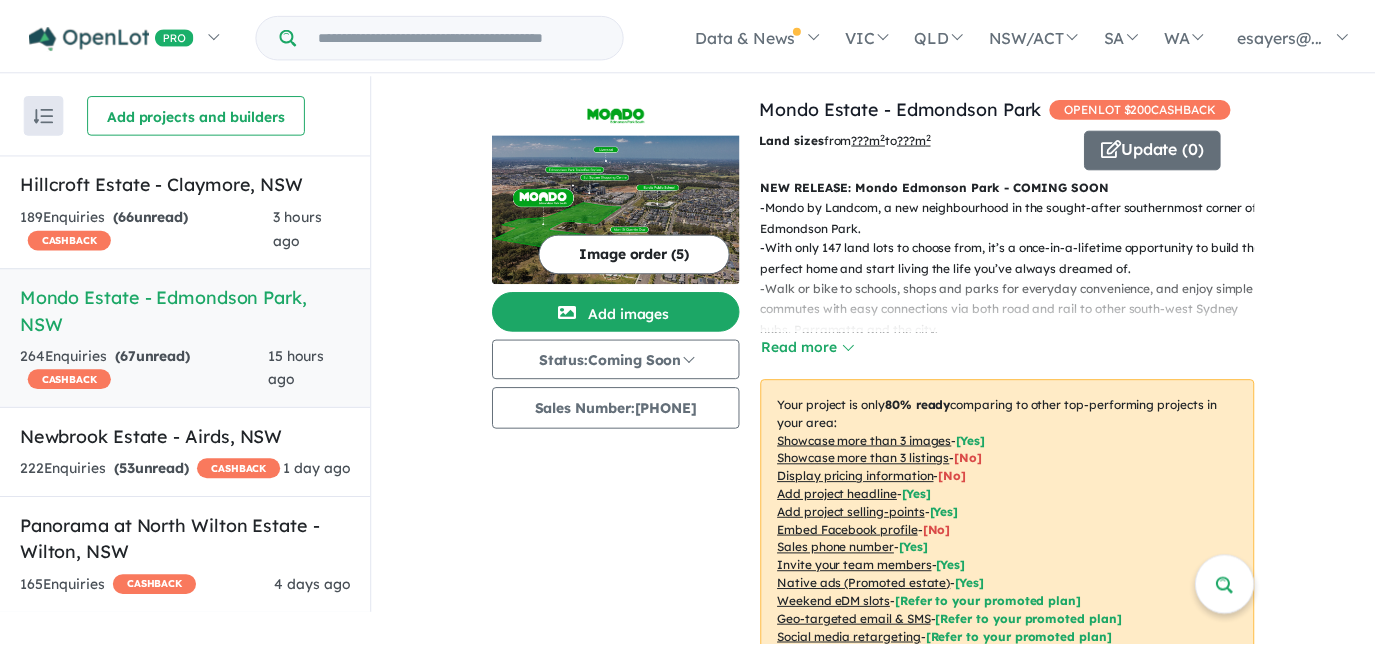 scroll, scrollTop: 0, scrollLeft: 0, axis: both 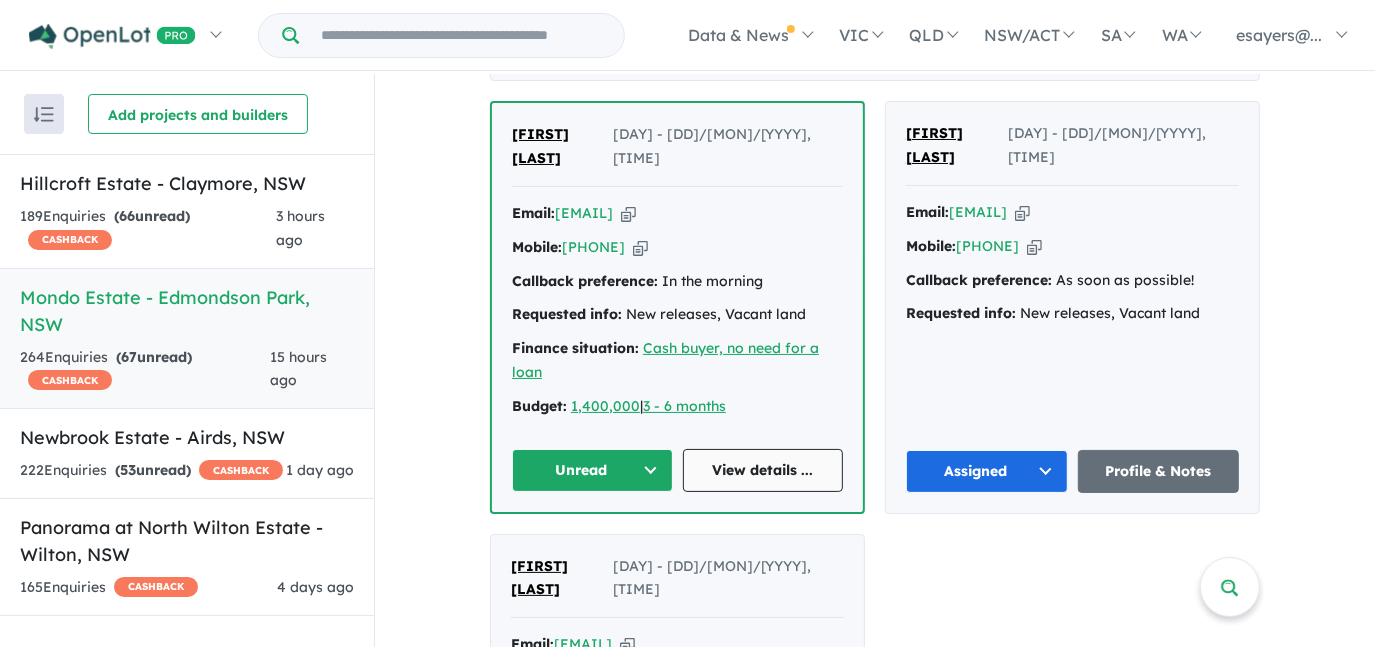 click on "View details ..." at bounding box center [763, 470] 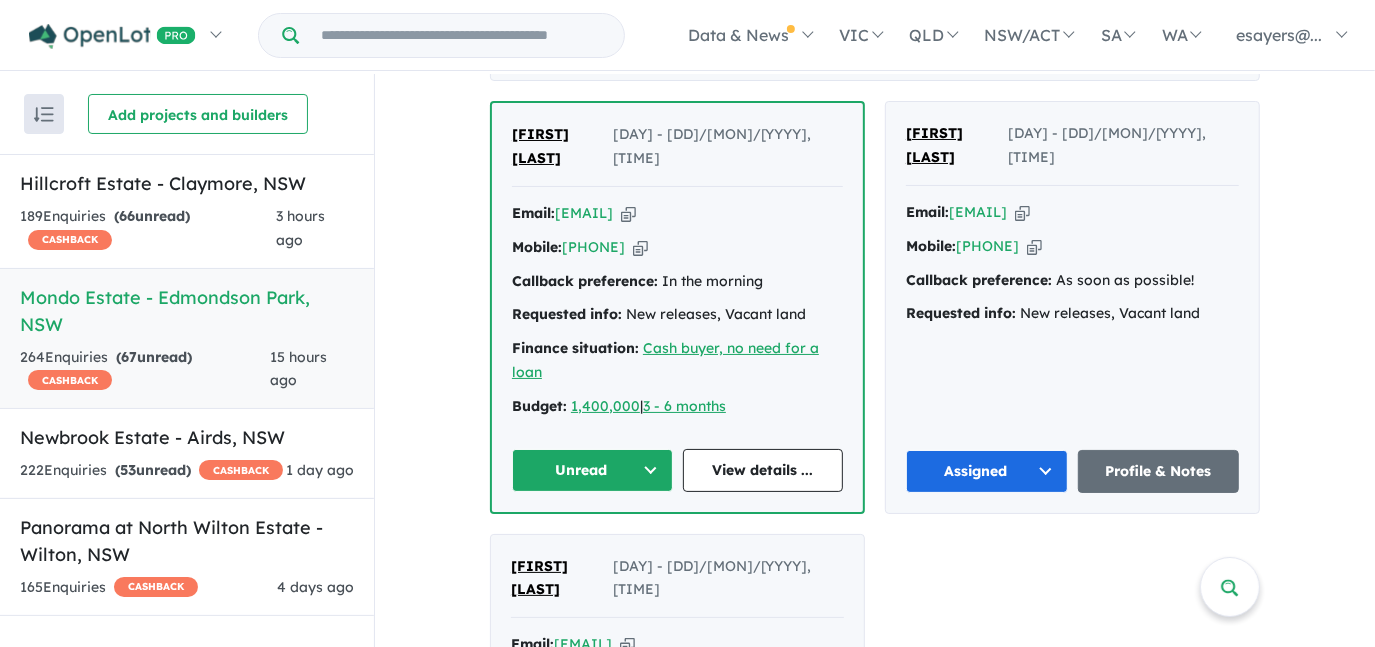 click on "Unread" at bounding box center [592, 470] 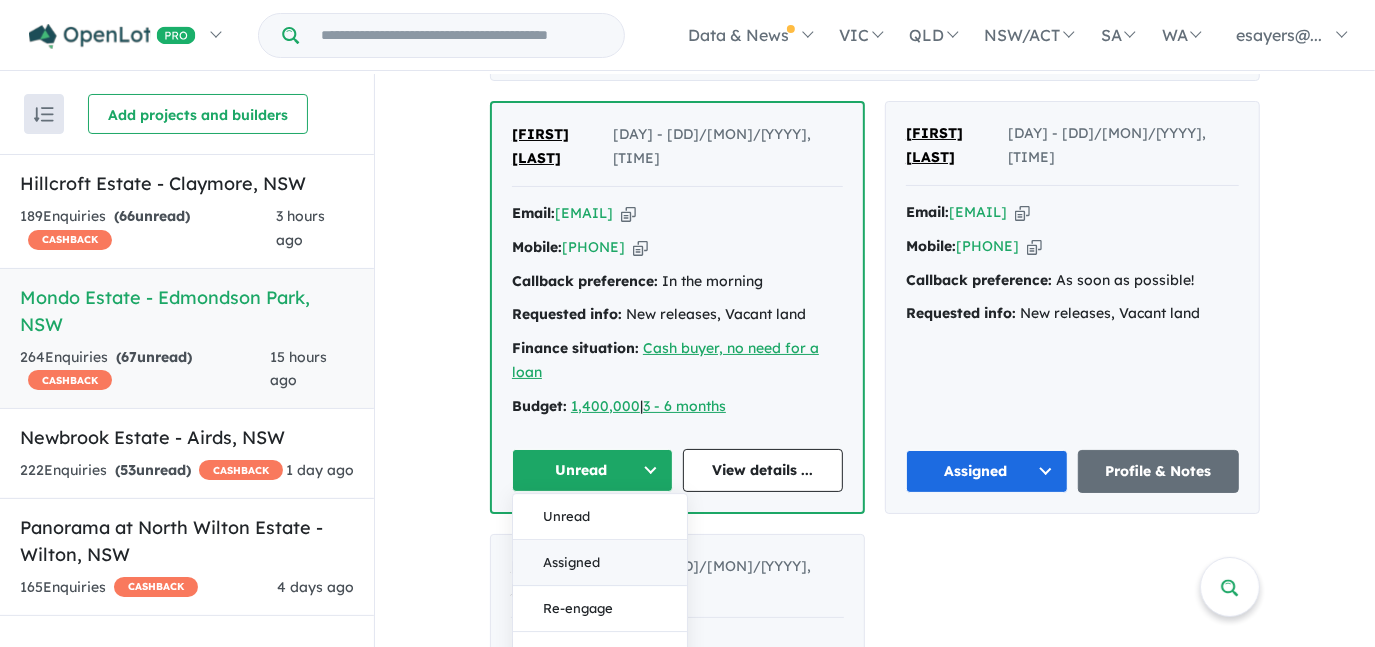 click on "Assigned" at bounding box center [600, 563] 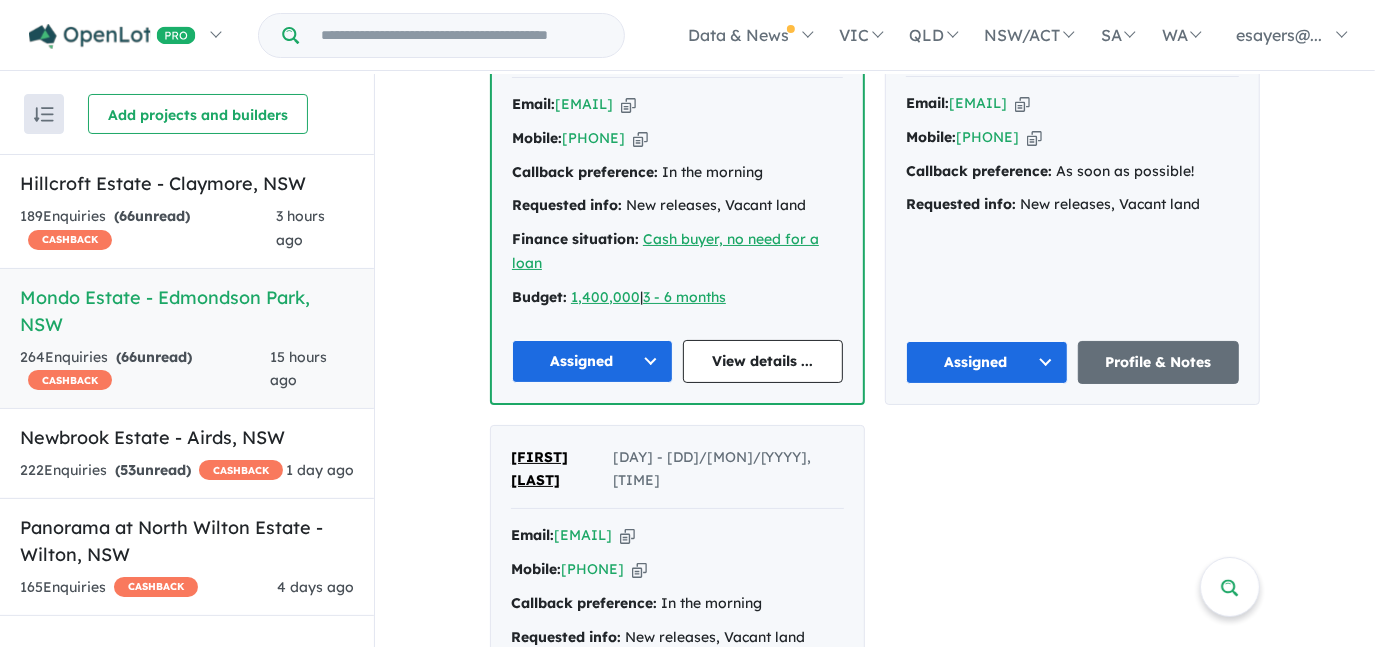 scroll, scrollTop: 1090, scrollLeft: 0, axis: vertical 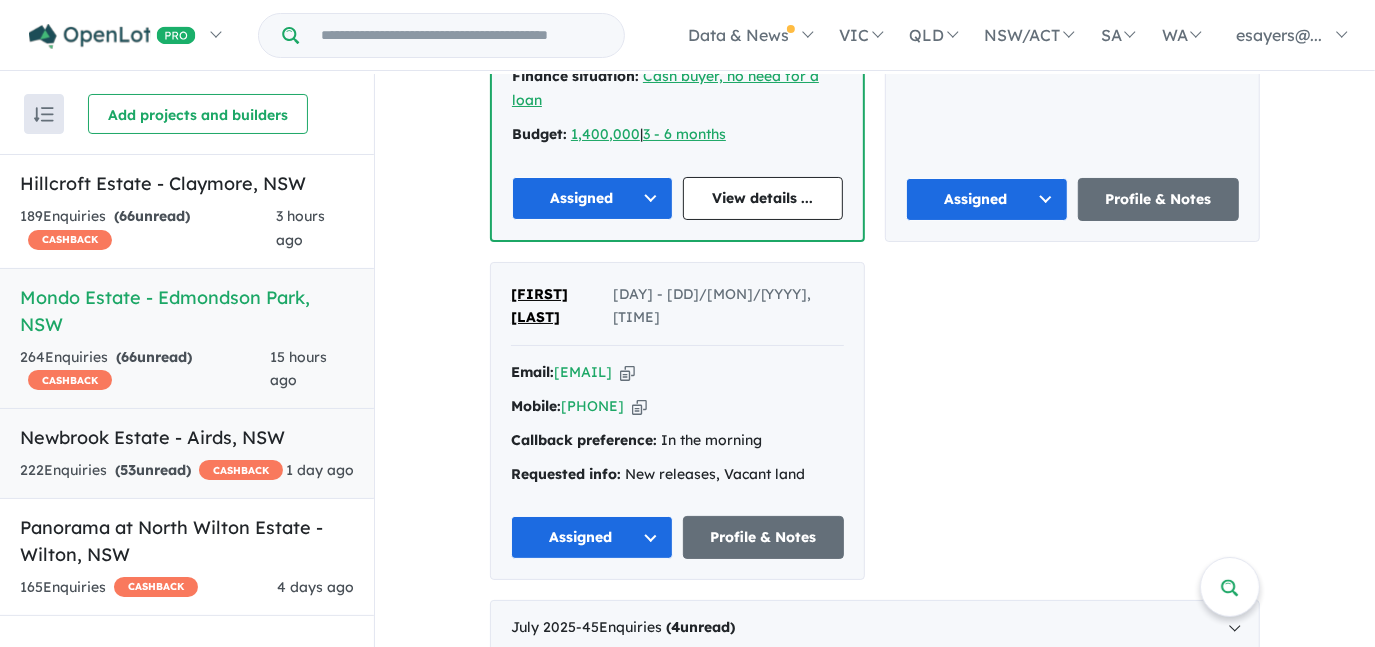 click on "Newbrook Estate - Airds , NSW" at bounding box center [187, 437] 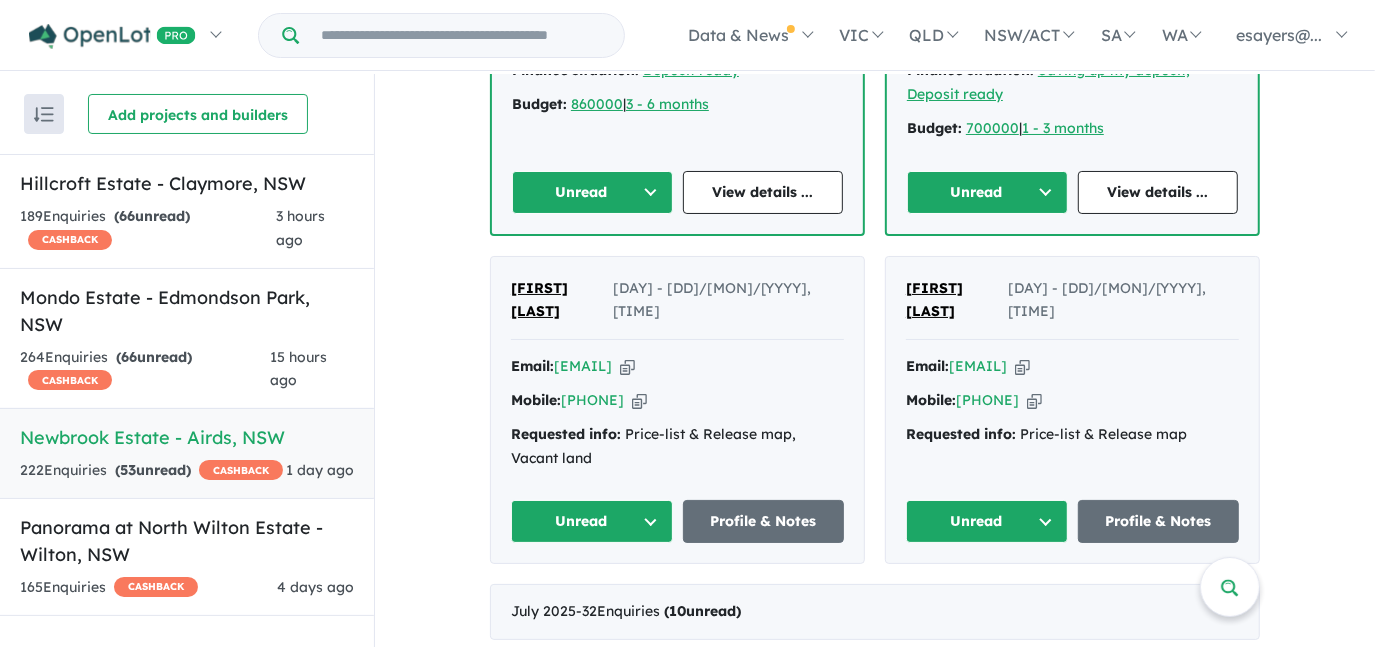 scroll, scrollTop: 1181, scrollLeft: 0, axis: vertical 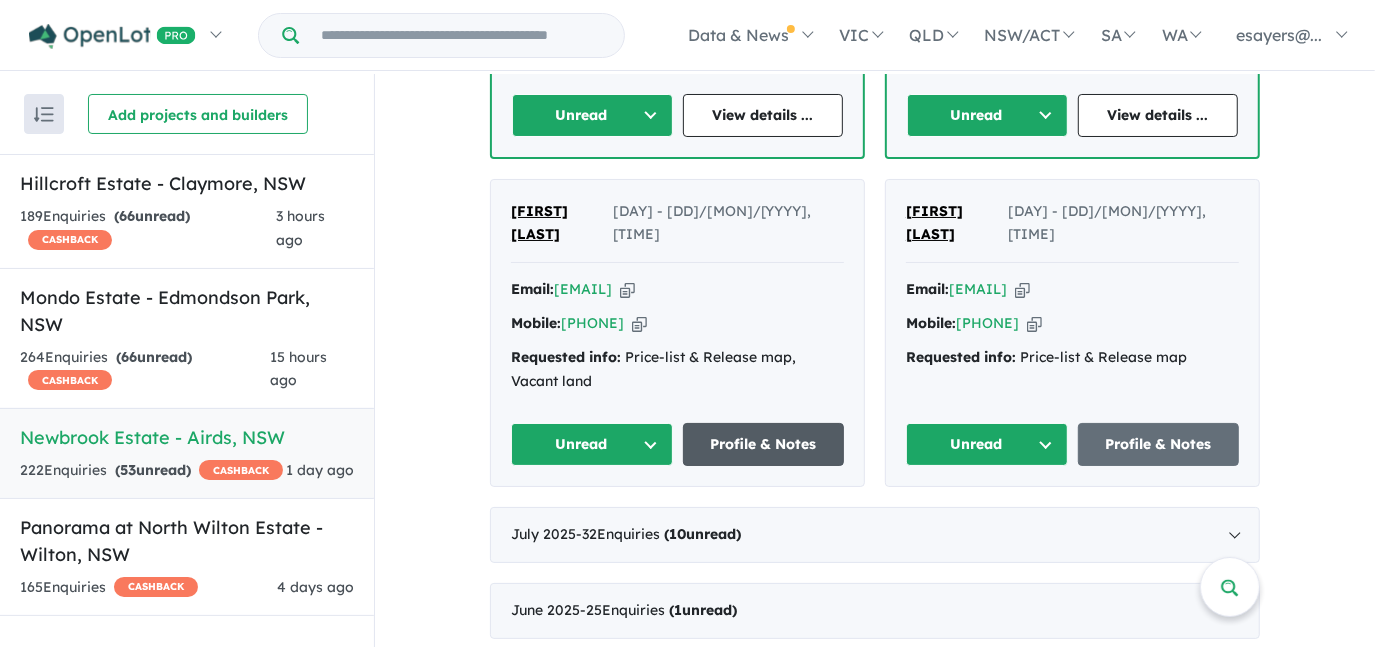 click on "Profile & Notes" at bounding box center (764, 444) 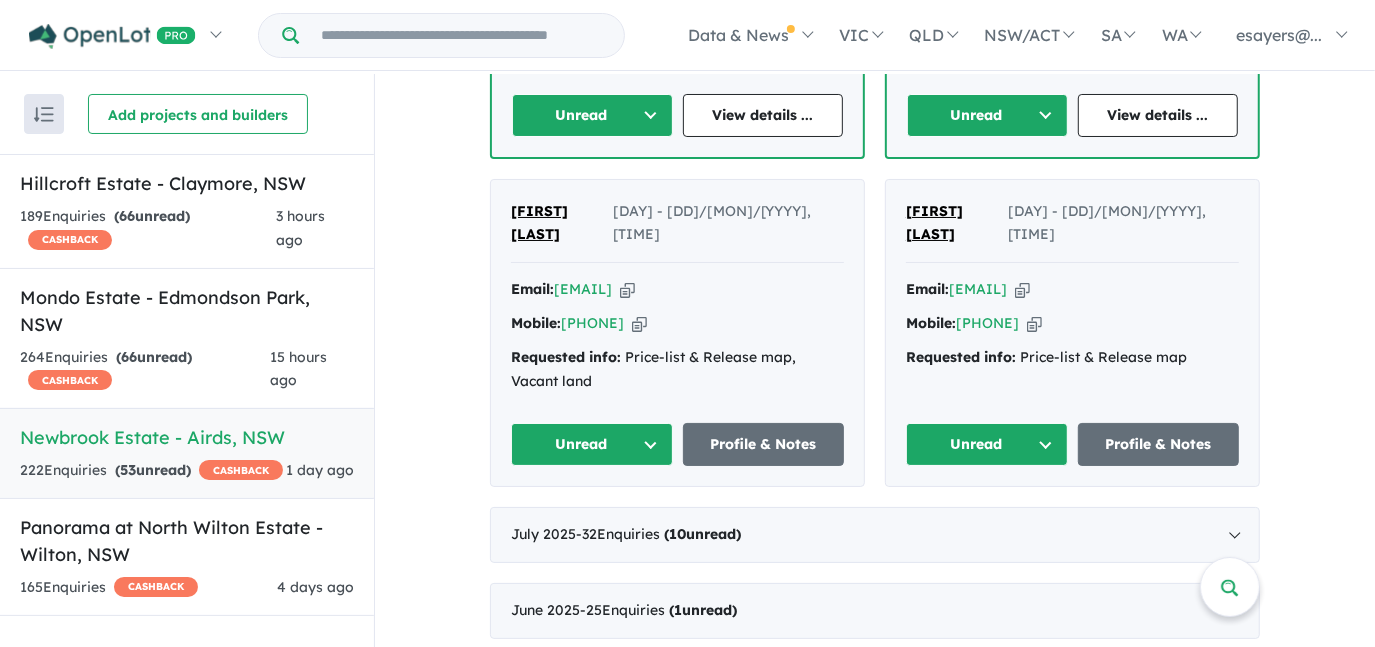 click on "Unread" at bounding box center (592, 444) 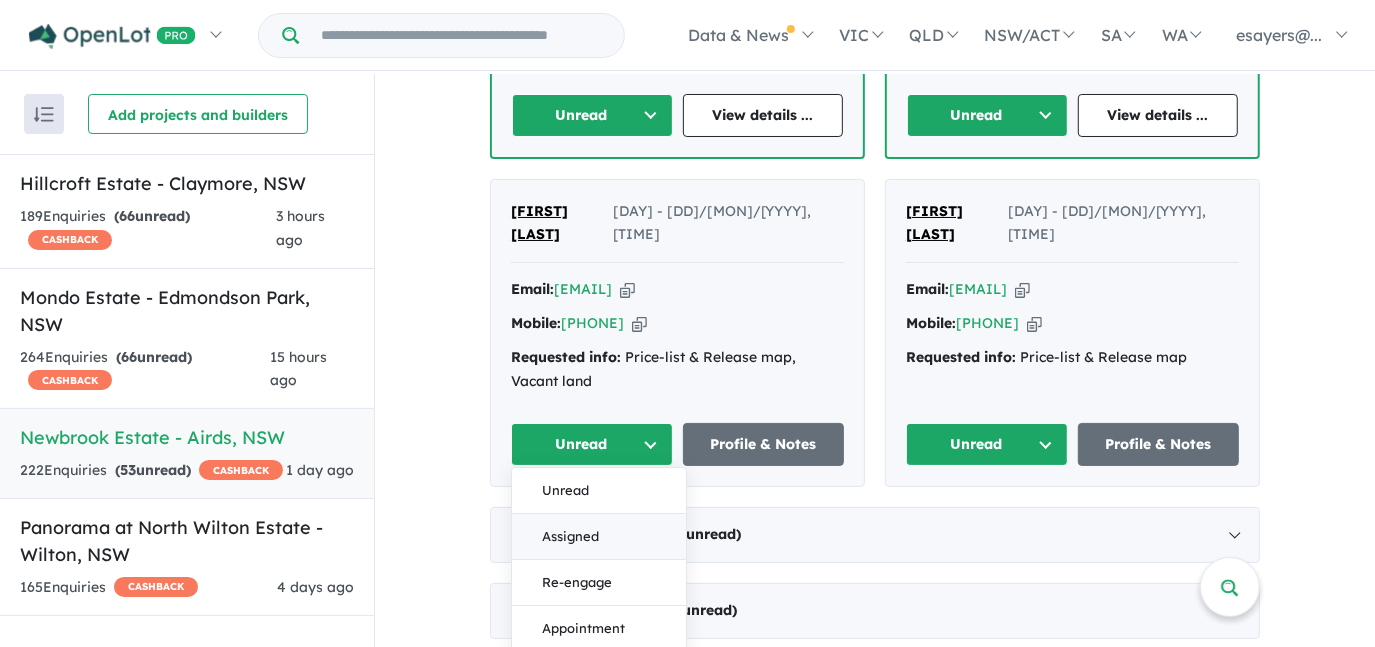 click on "Assigned" at bounding box center [599, 538] 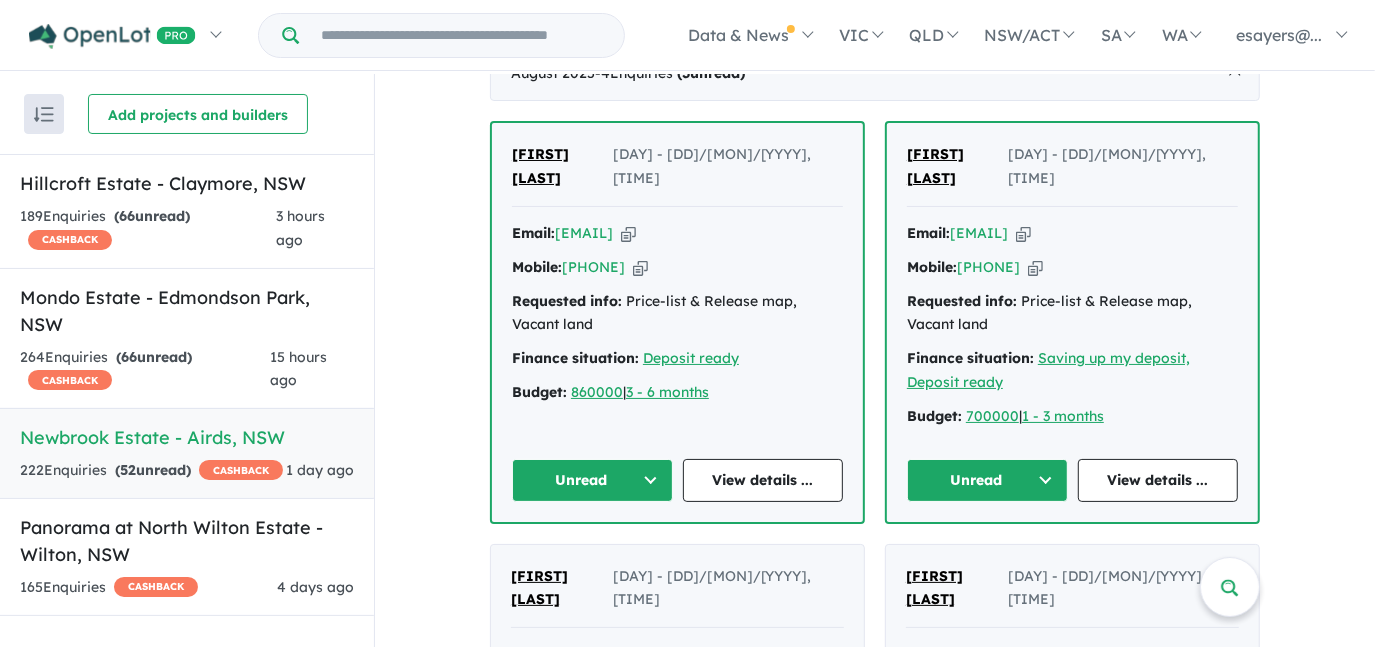 scroll, scrollTop: 727, scrollLeft: 0, axis: vertical 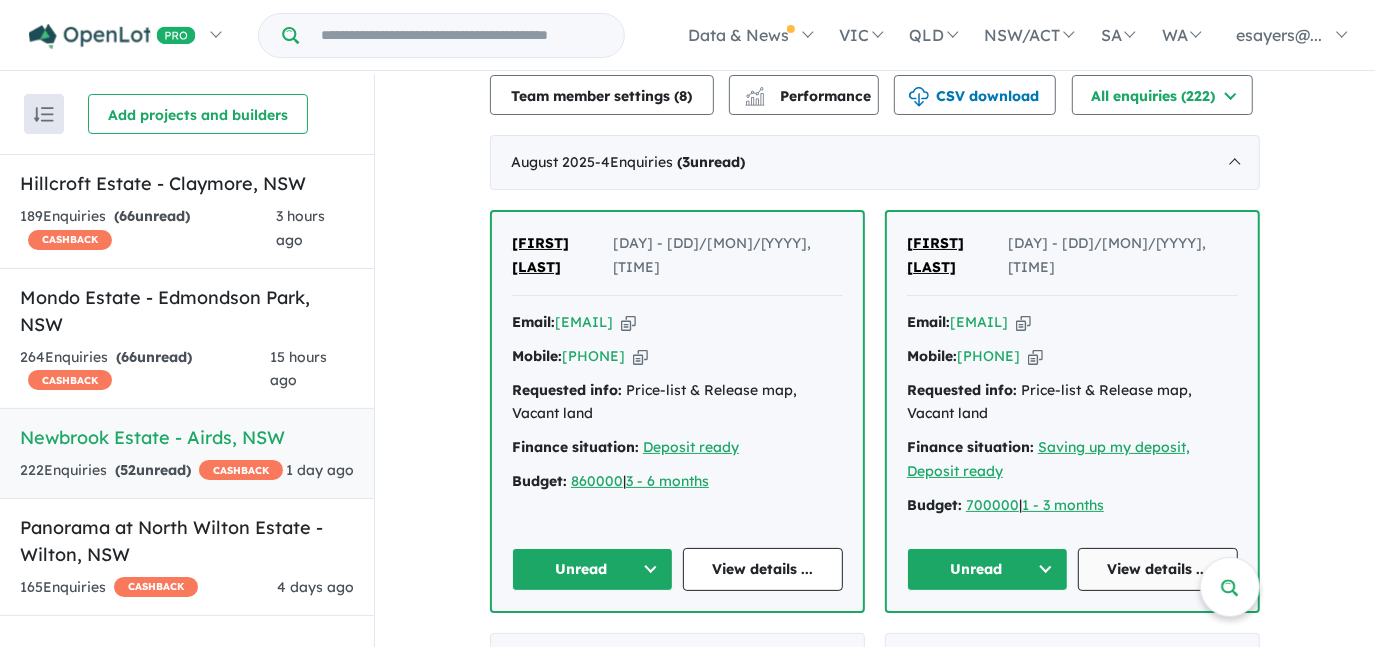 click on "View details ..." at bounding box center (1158, 569) 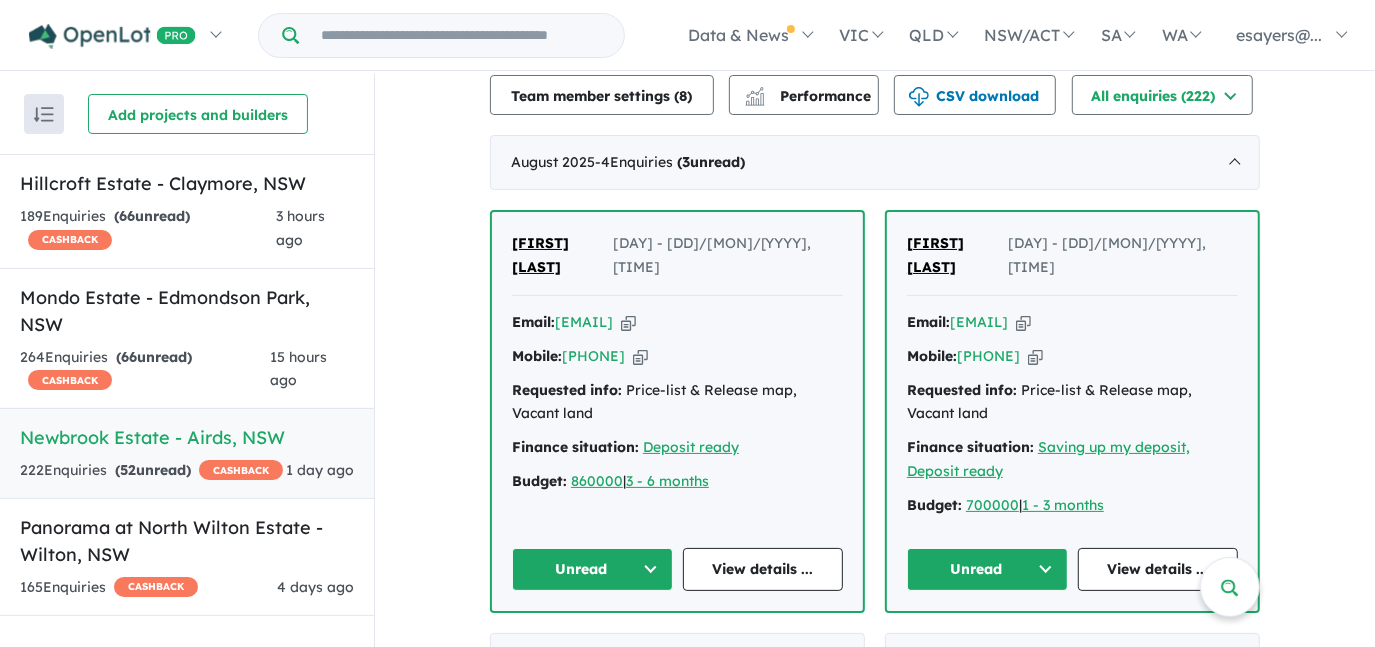 click on "Unread" at bounding box center [987, 569] 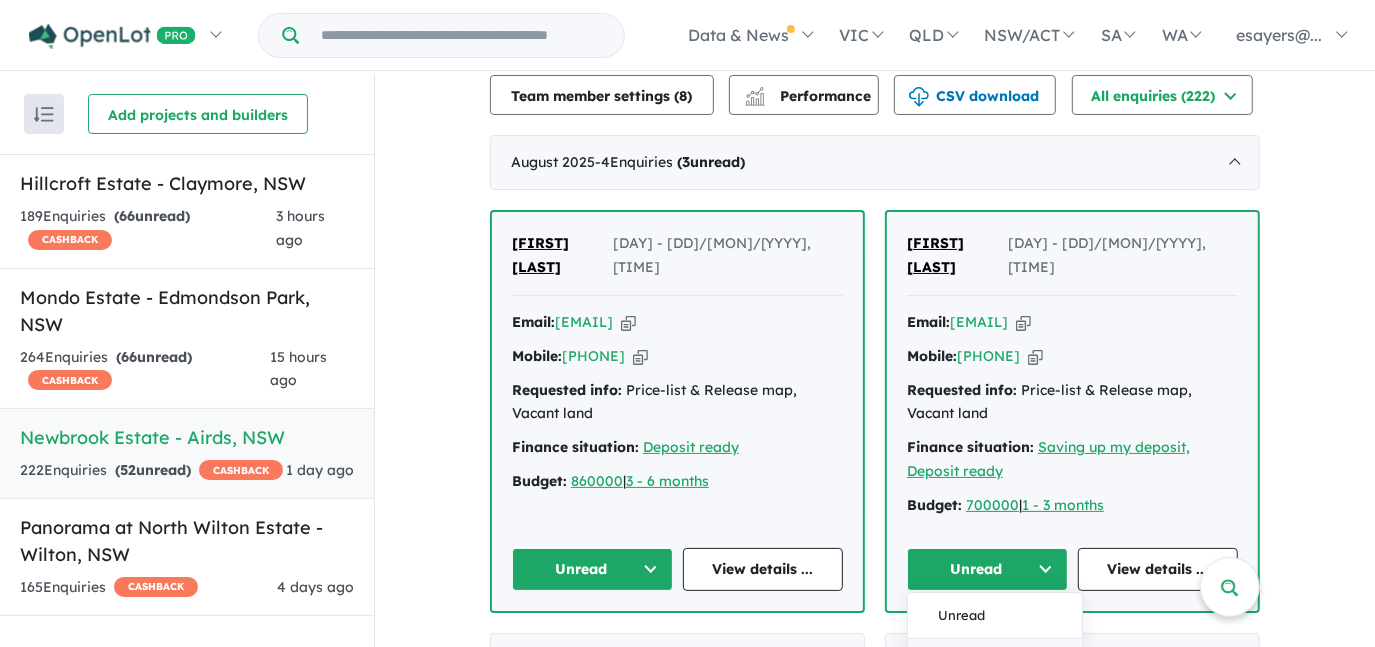 click on "Assigned" at bounding box center [995, 662] 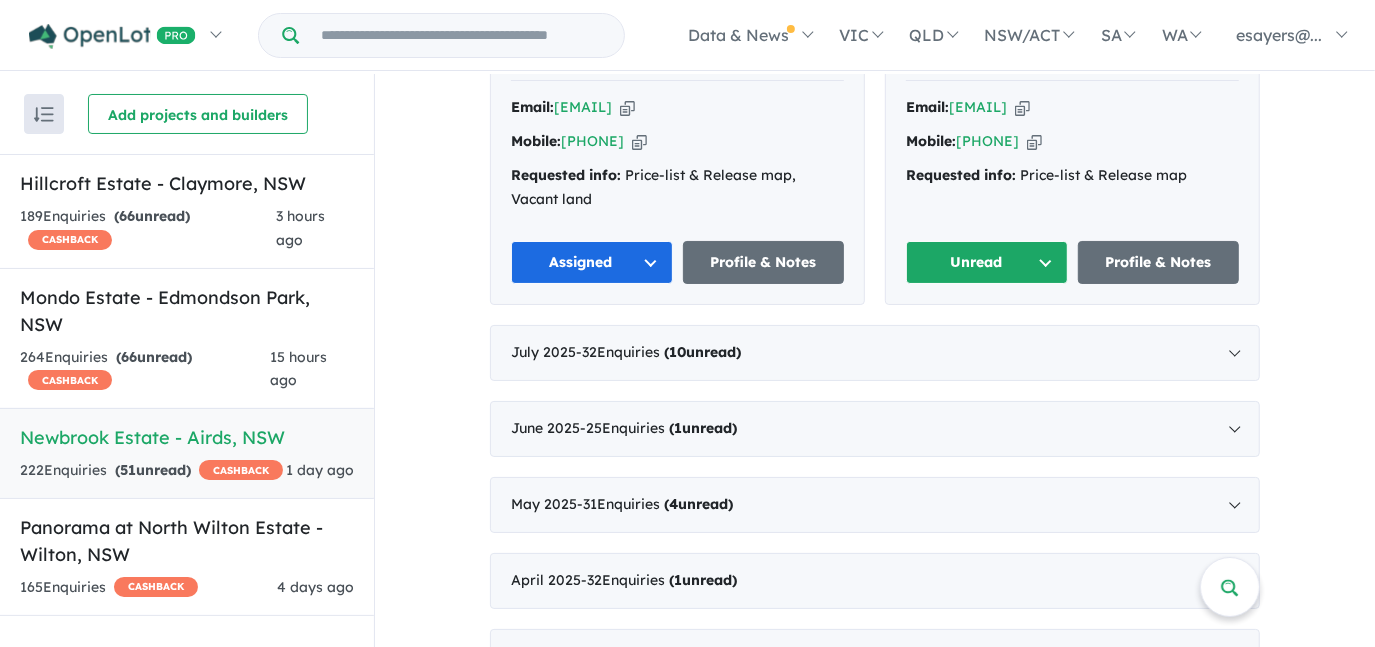 scroll, scrollTop: 1090, scrollLeft: 0, axis: vertical 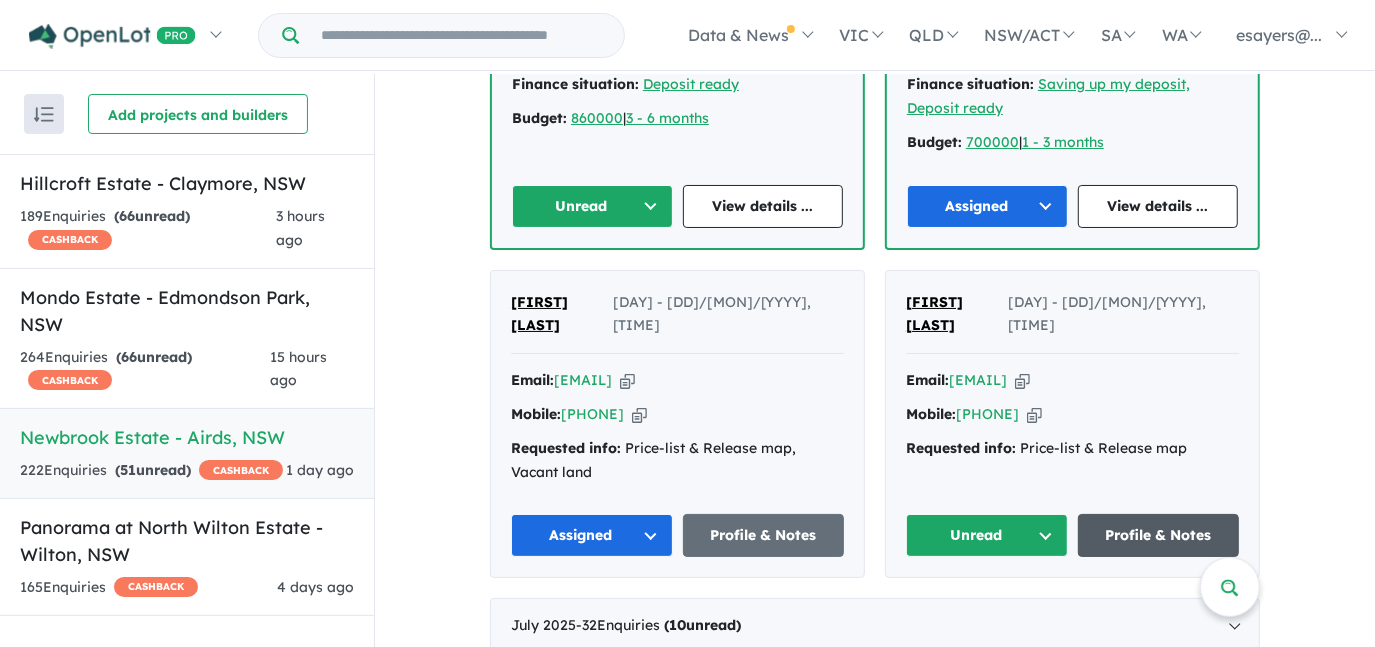 click on "Profile & Notes" at bounding box center [1159, 535] 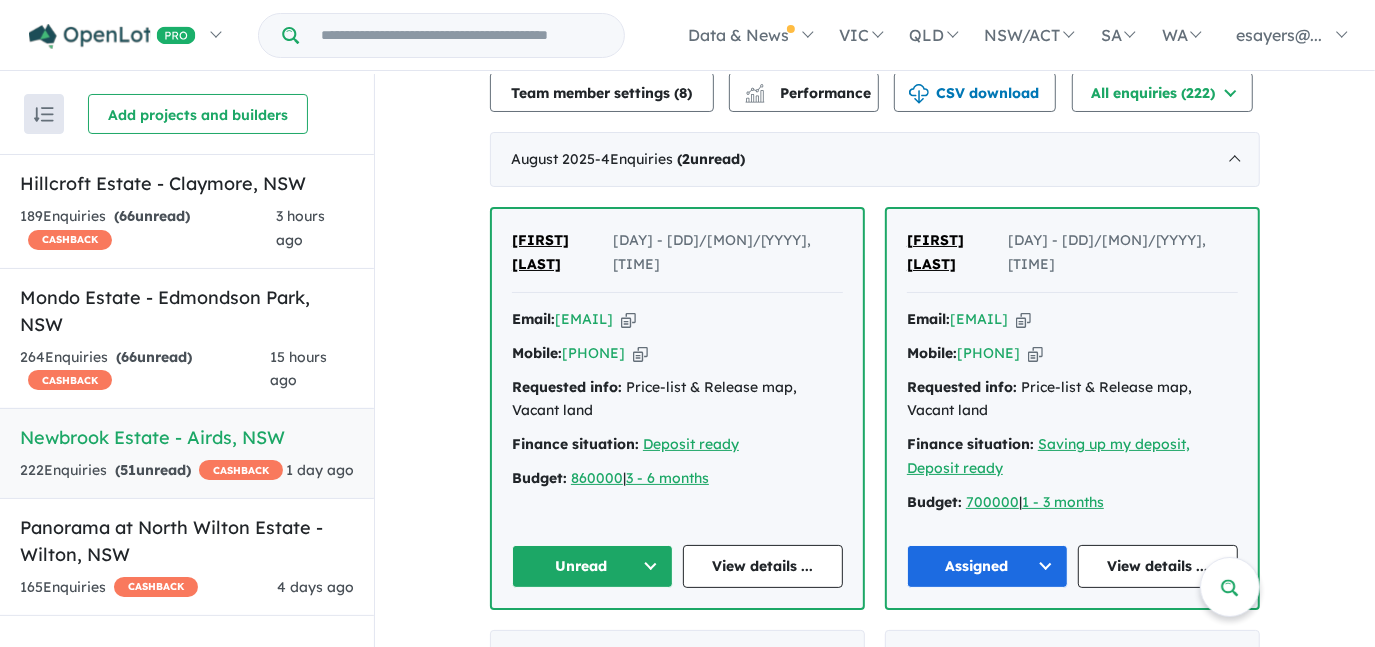 scroll, scrollTop: 727, scrollLeft: 0, axis: vertical 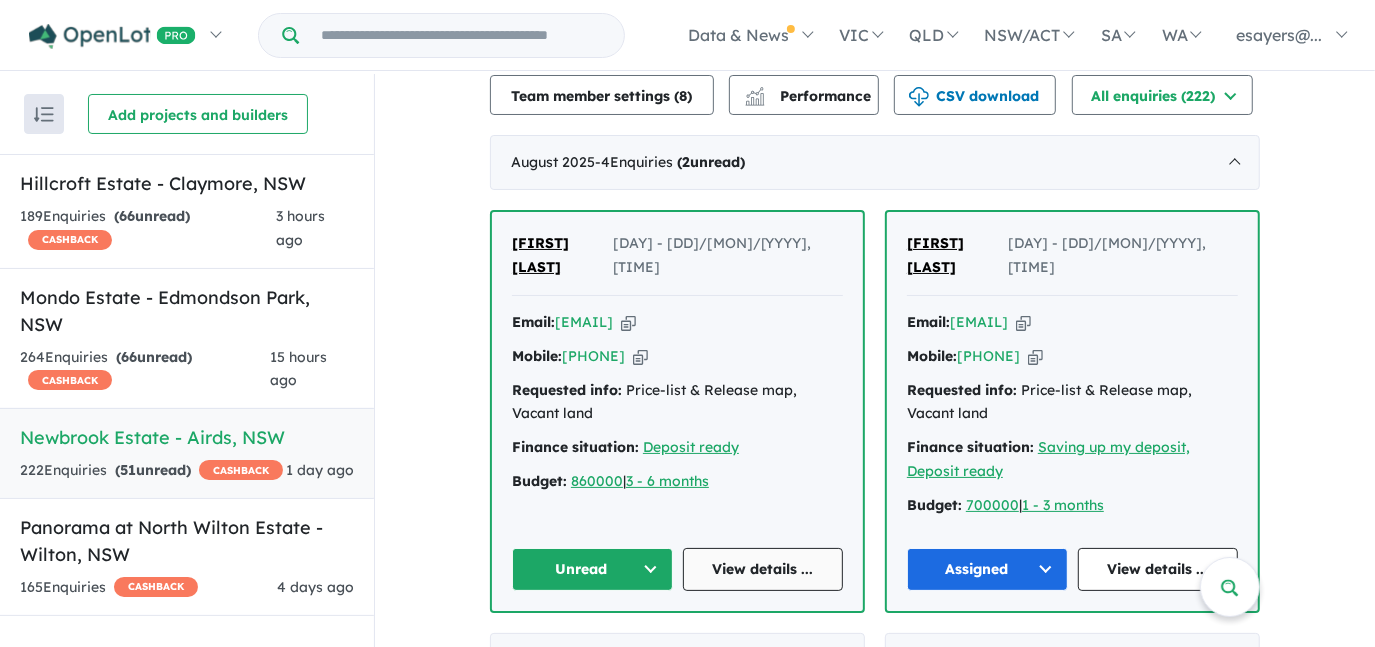 click on "View details ..." at bounding box center (763, 569) 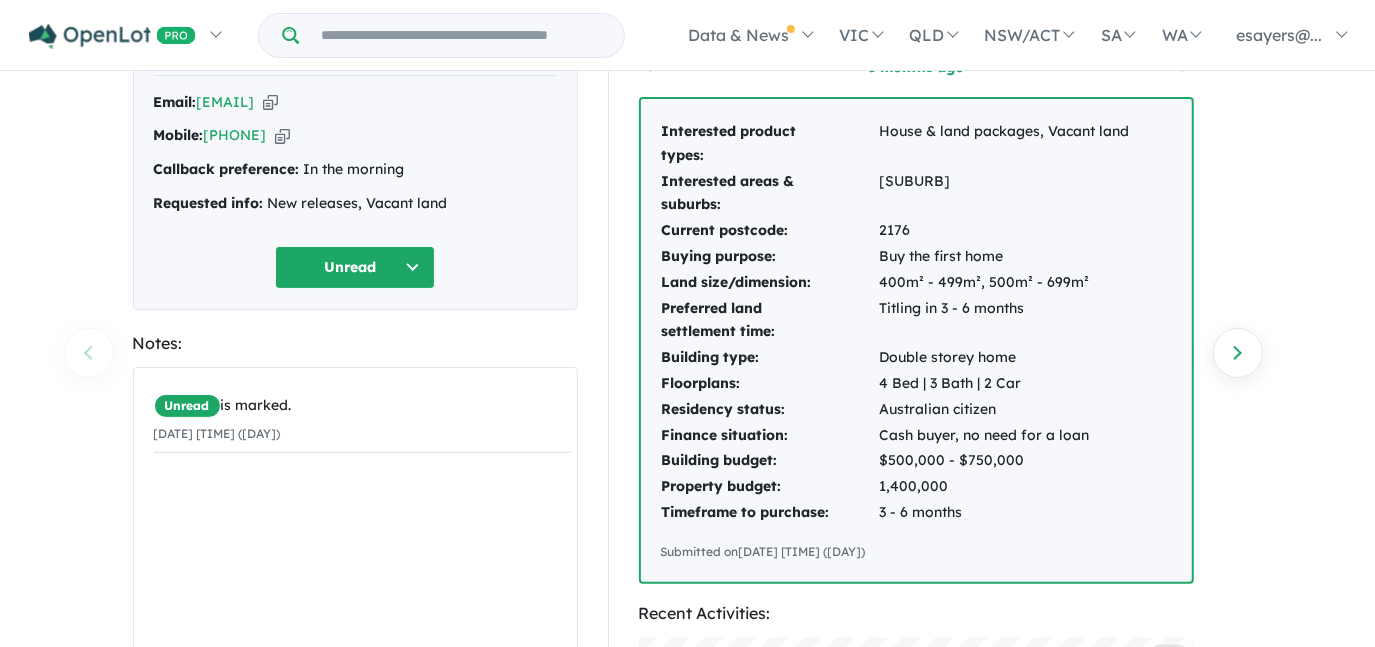 scroll, scrollTop: 90, scrollLeft: 0, axis: vertical 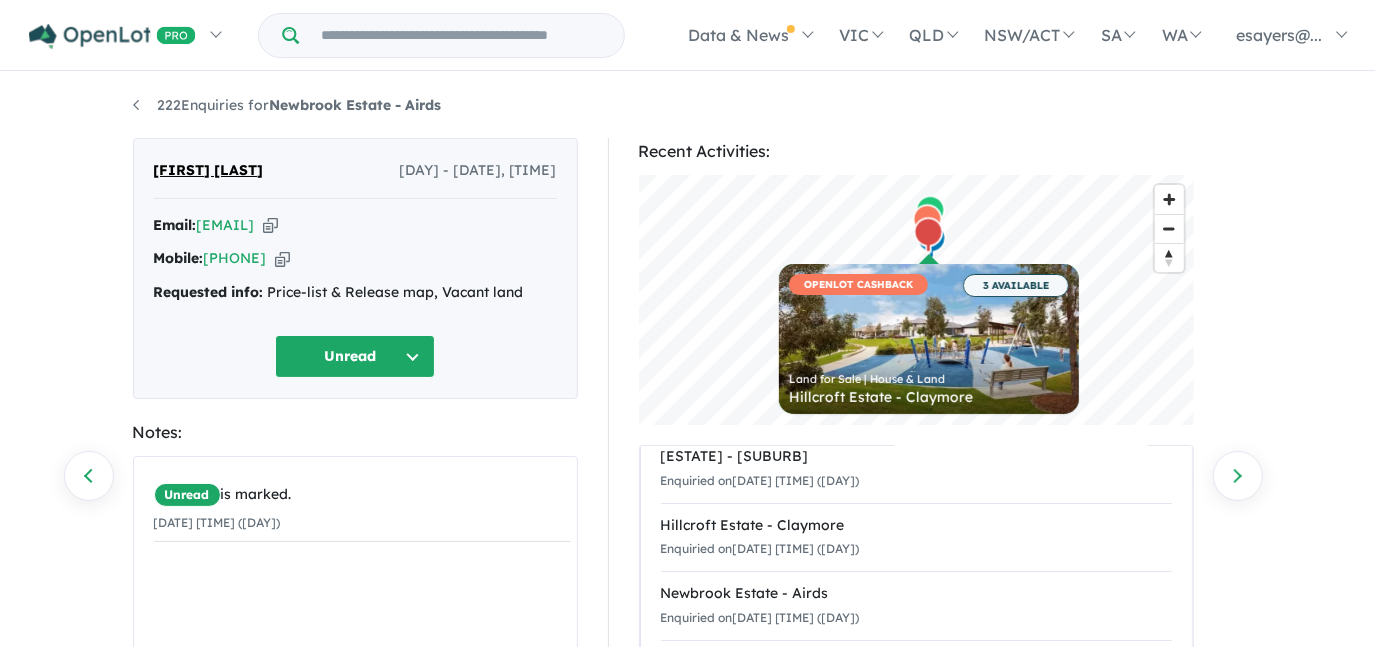 click at bounding box center [270, 225] 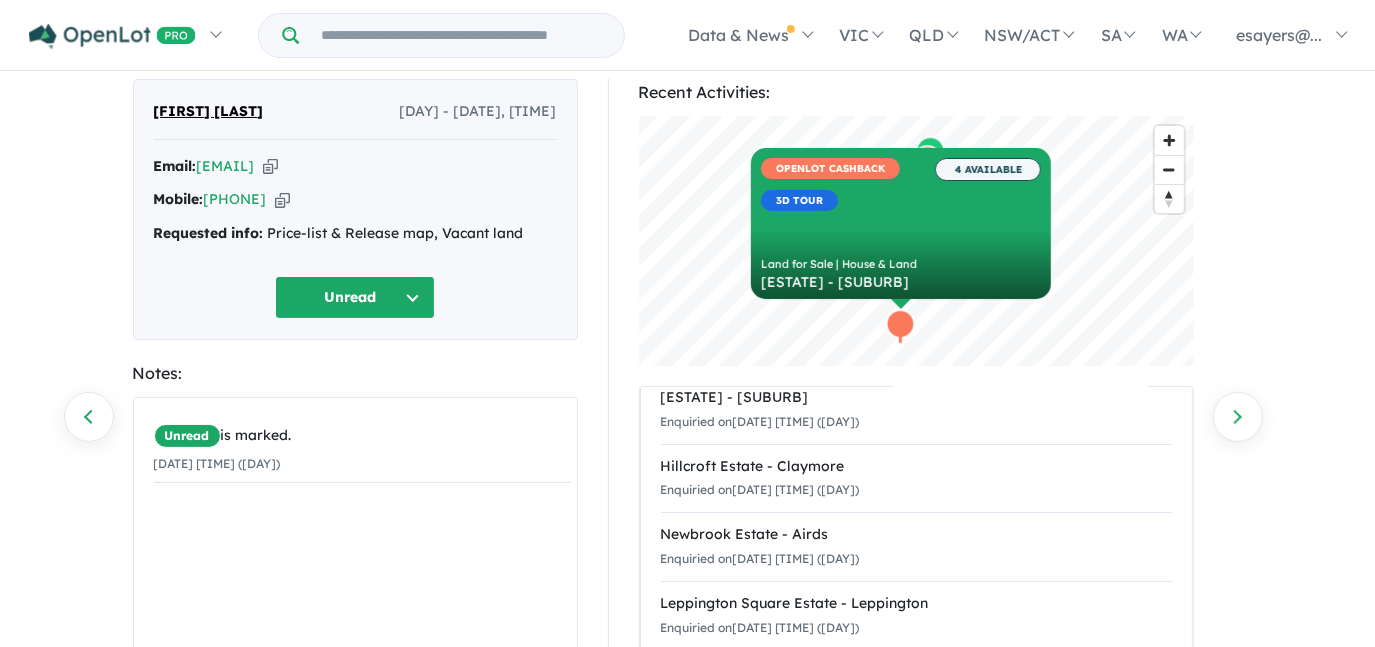 scroll, scrollTop: 90, scrollLeft: 0, axis: vertical 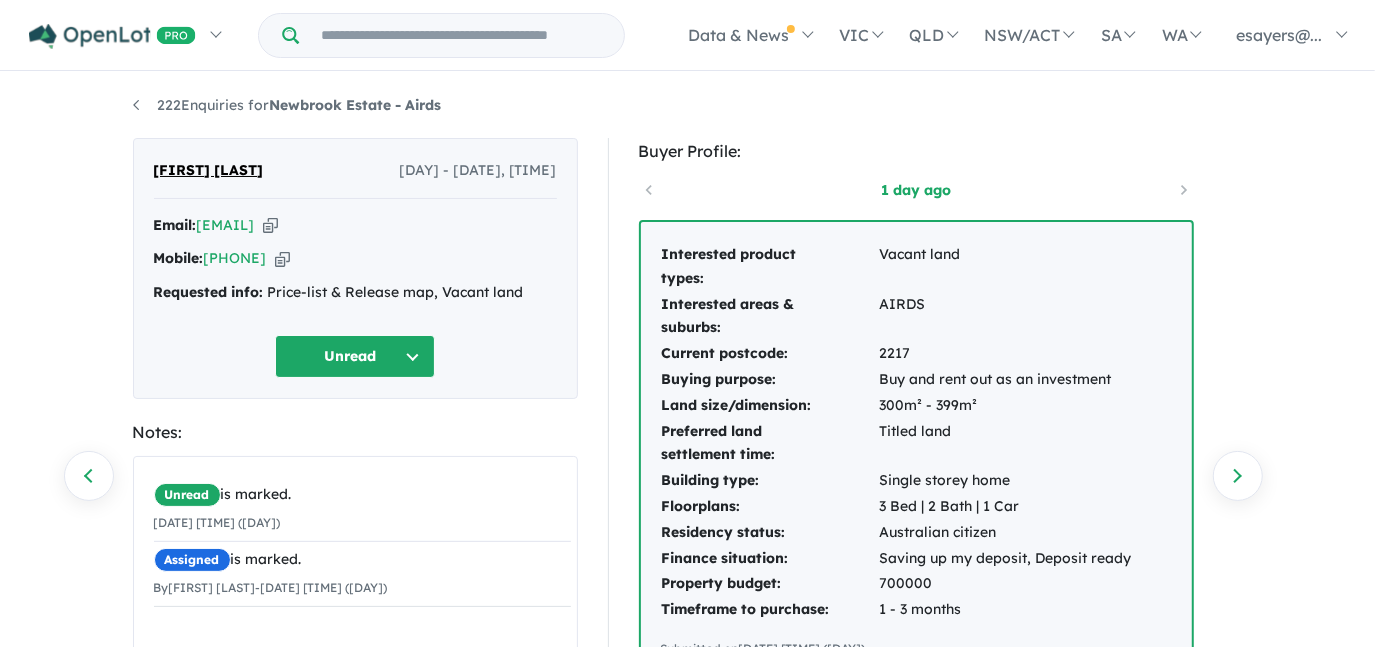 click at bounding box center (270, 225) 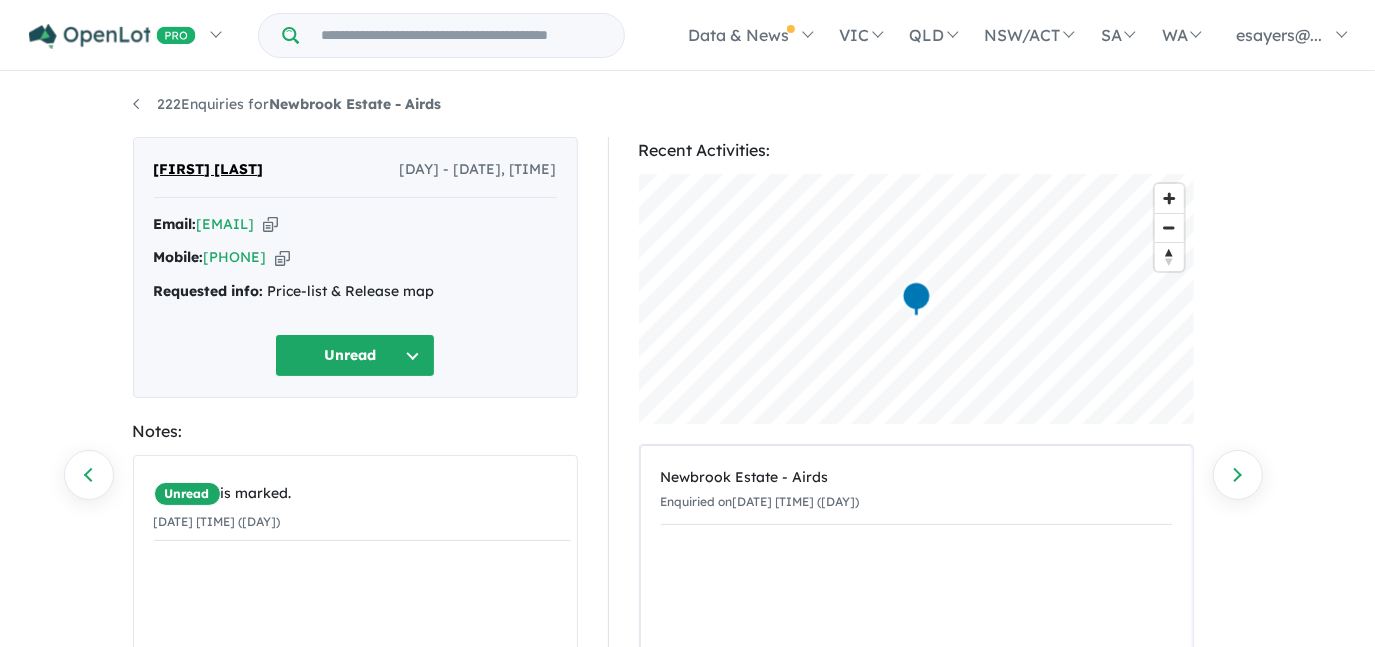 scroll, scrollTop: 0, scrollLeft: 0, axis: both 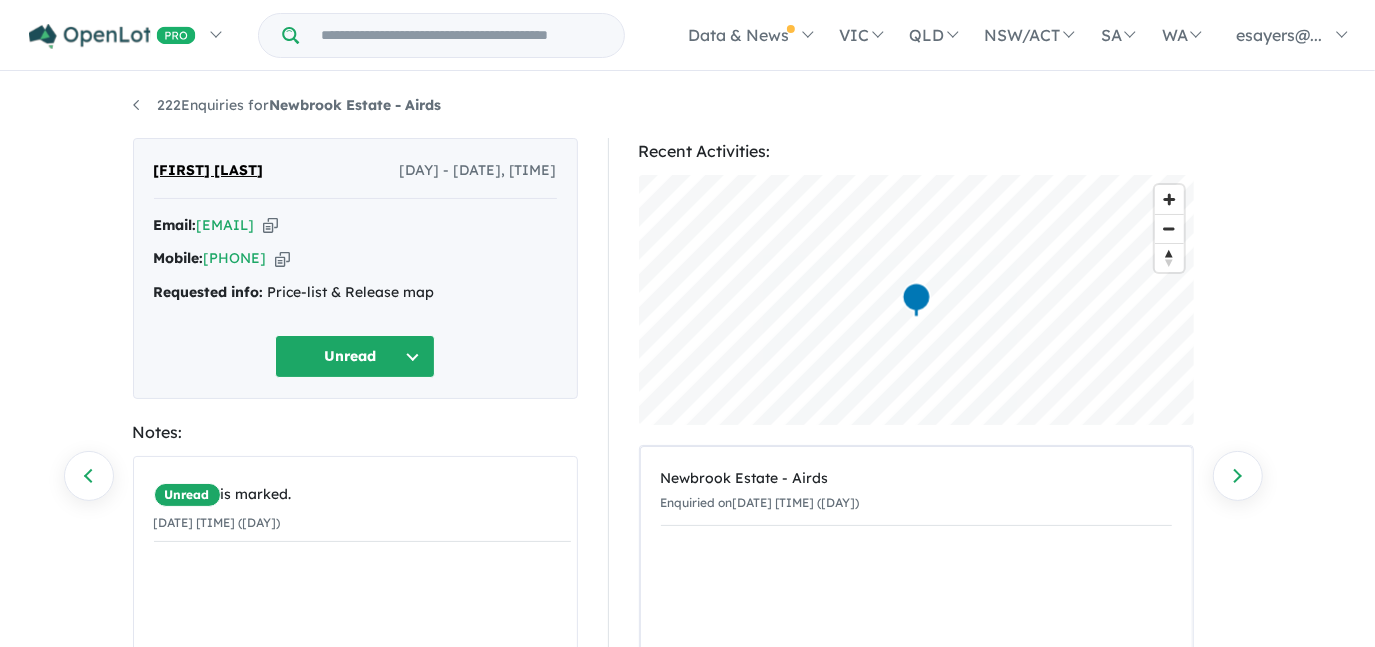 click at bounding box center [270, 225] 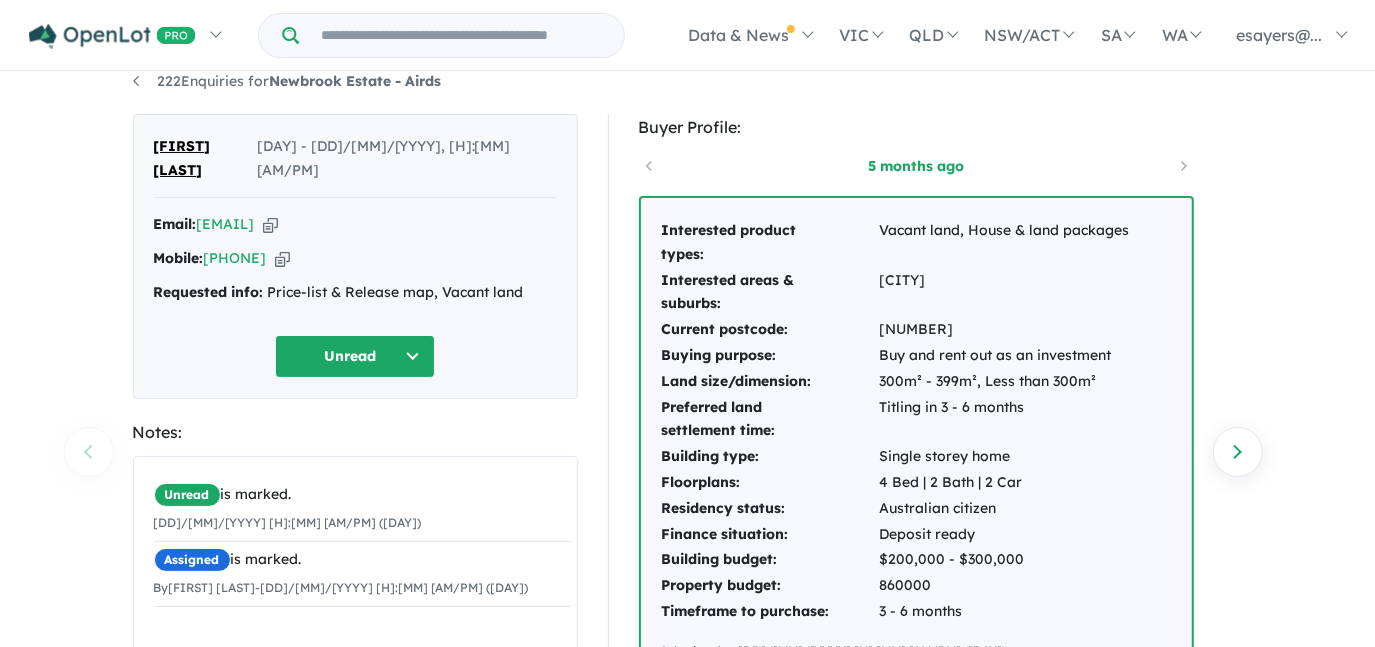 scroll, scrollTop: 0, scrollLeft: 0, axis: both 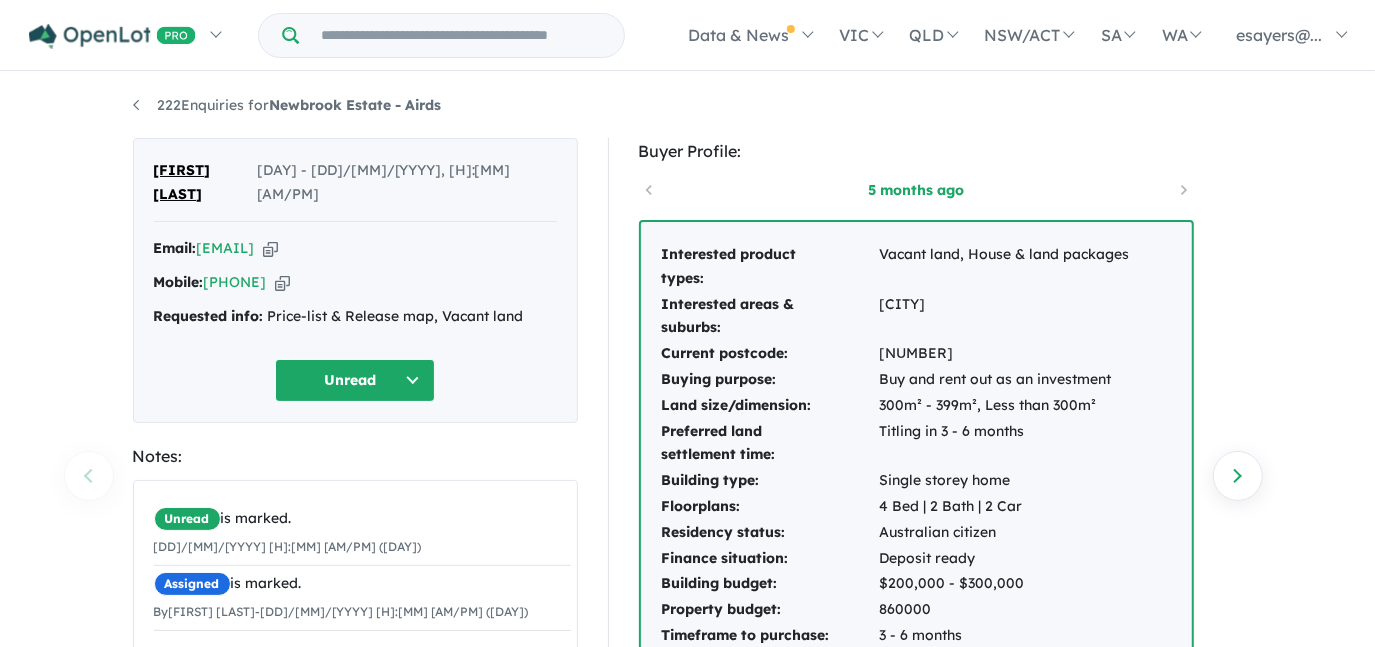click at bounding box center [270, 248] 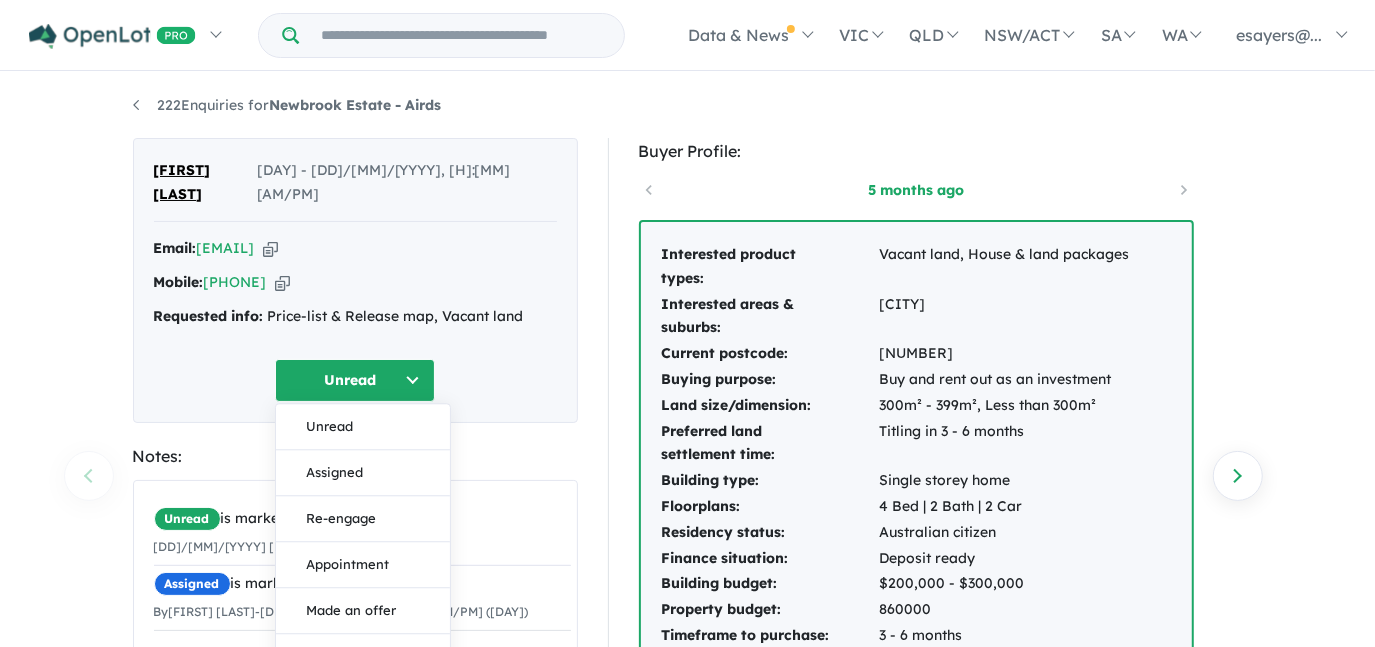 type 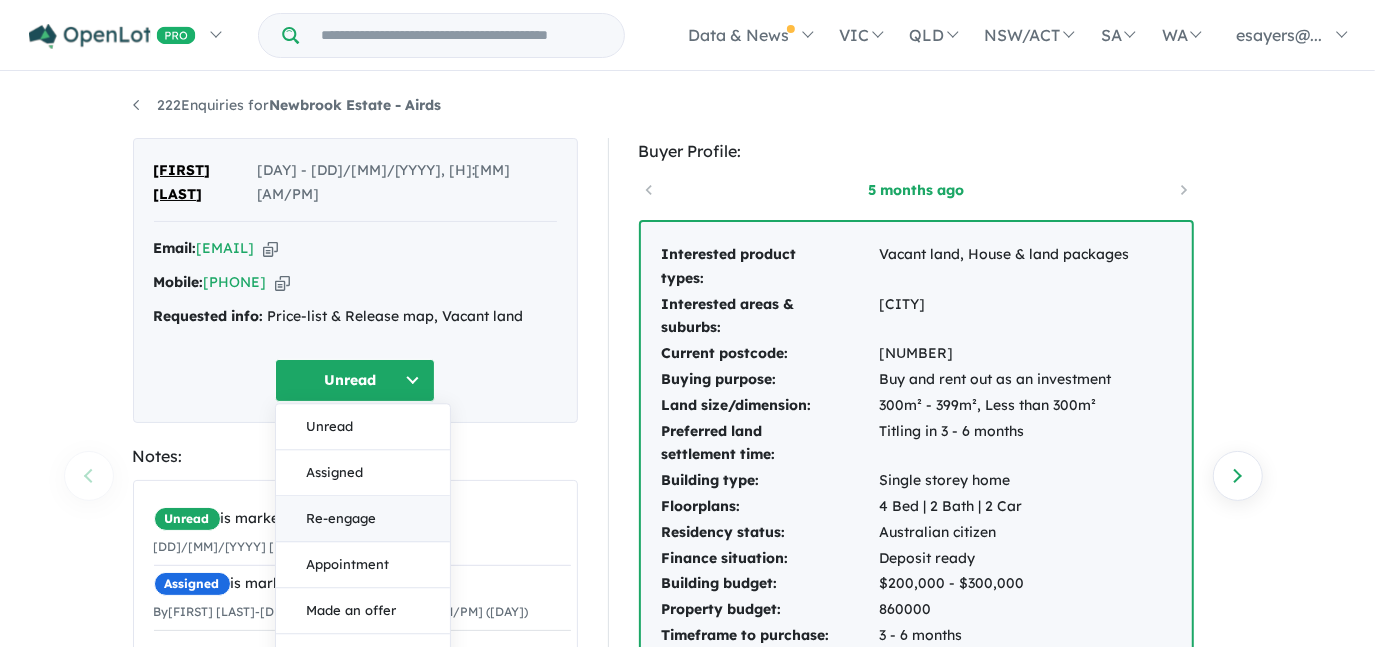 scroll, scrollTop: 272, scrollLeft: 0, axis: vertical 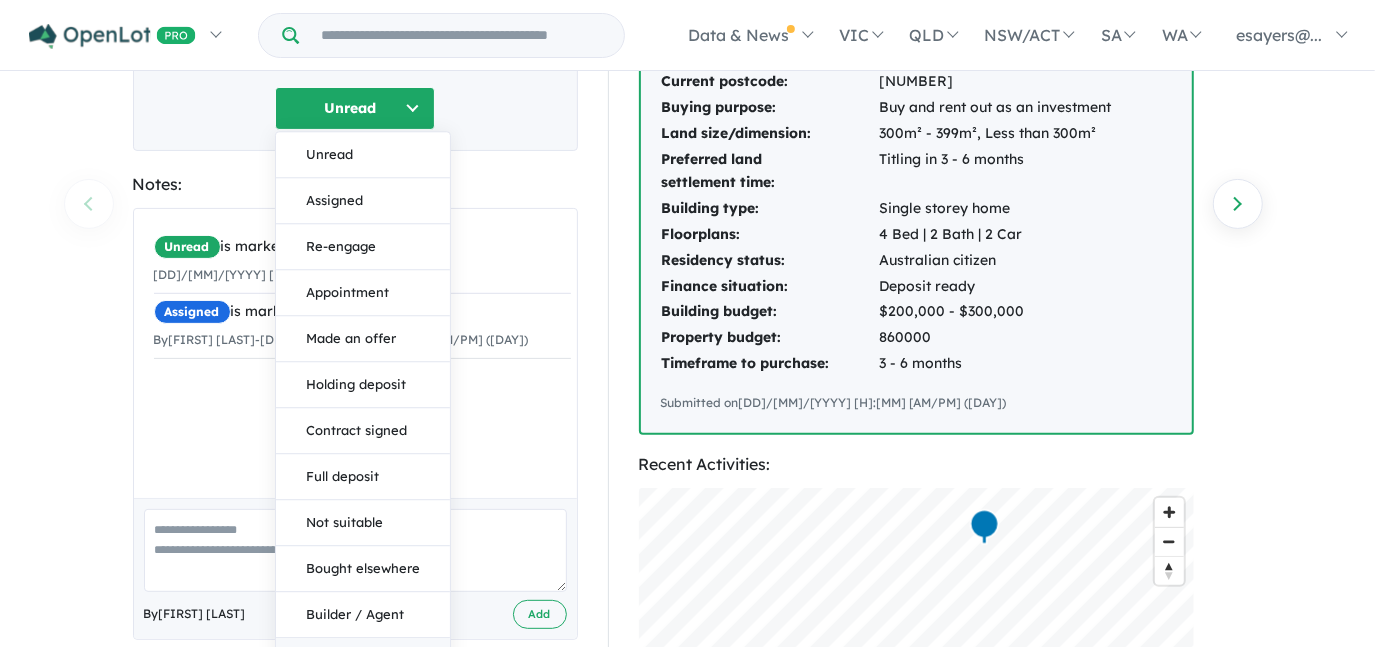 click on "Duplicate" at bounding box center (363, 661) 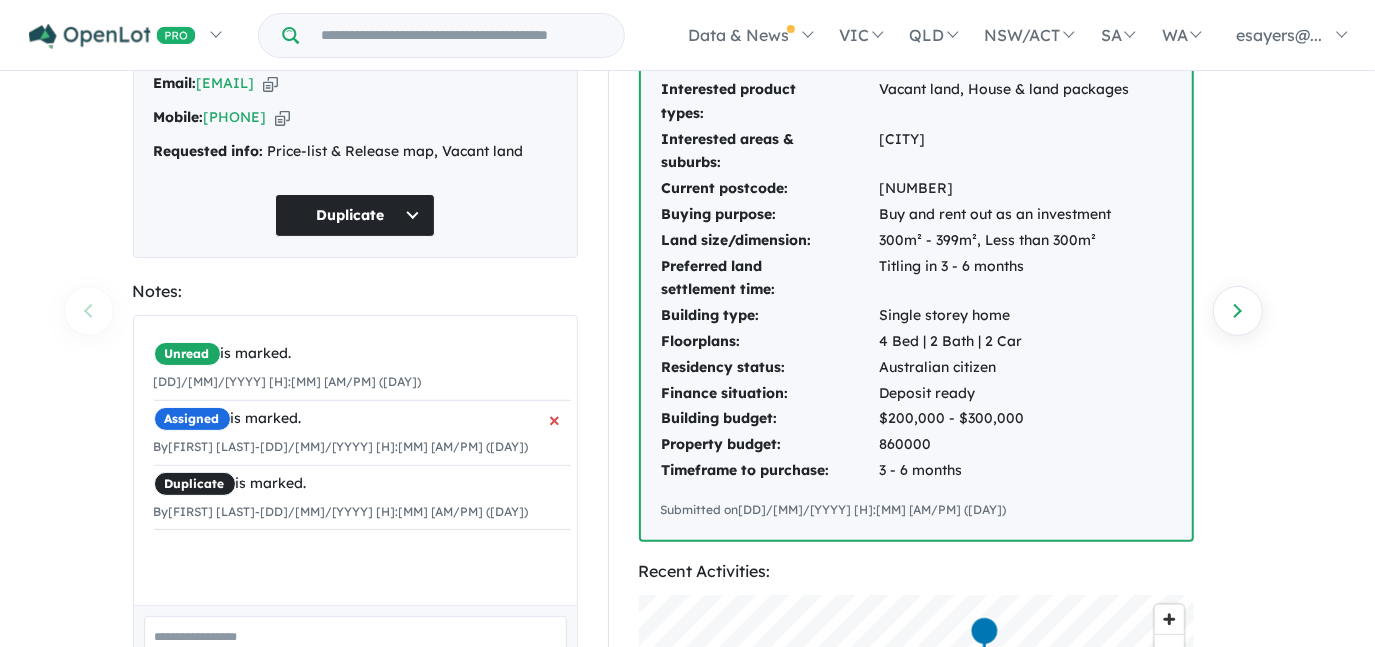 scroll, scrollTop: 0, scrollLeft: 0, axis: both 